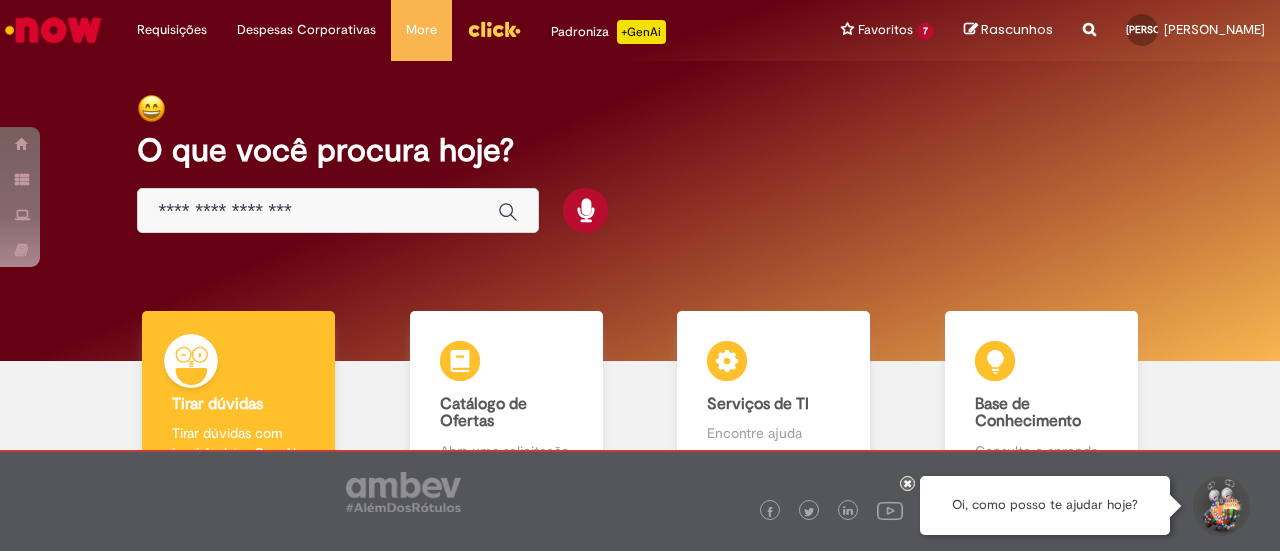 scroll, scrollTop: 0, scrollLeft: 0, axis: both 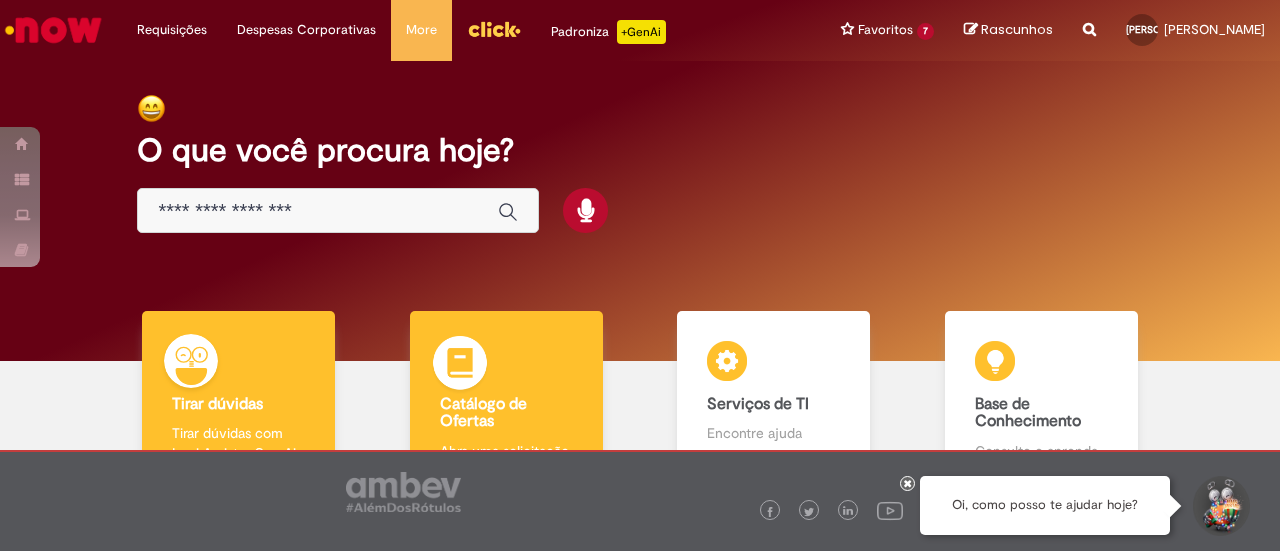 click on "Catálogo de Ofertas
Catálogo de Ofertas
Abra uma solicitação" at bounding box center (506, 397) 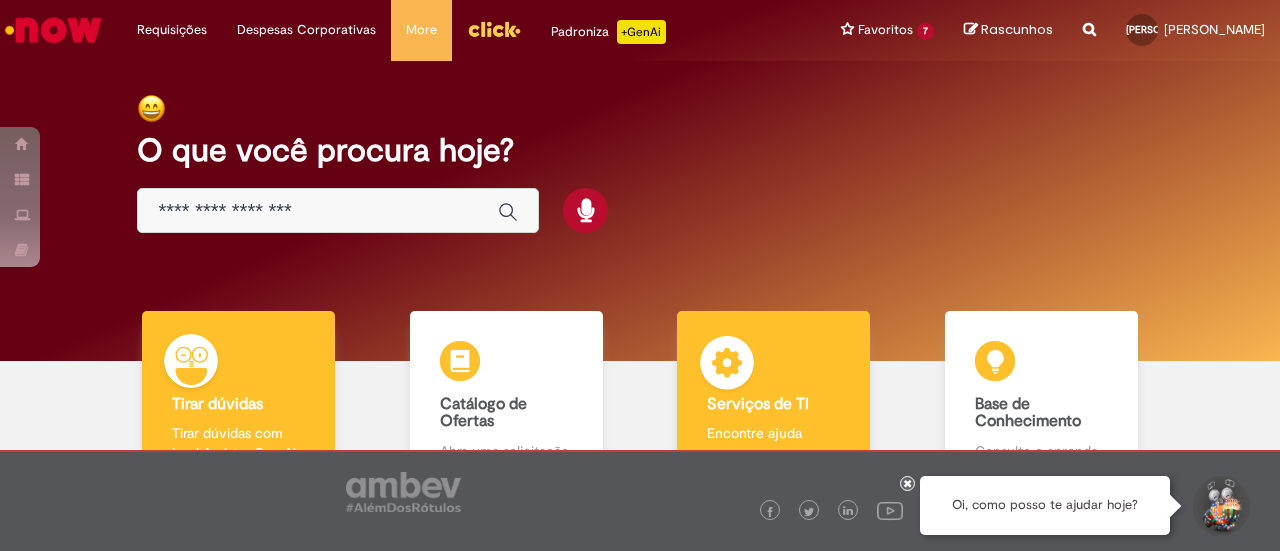 click on "Serviços de TI
Serviços de TI
Encontre ajuda" at bounding box center (773, 397) 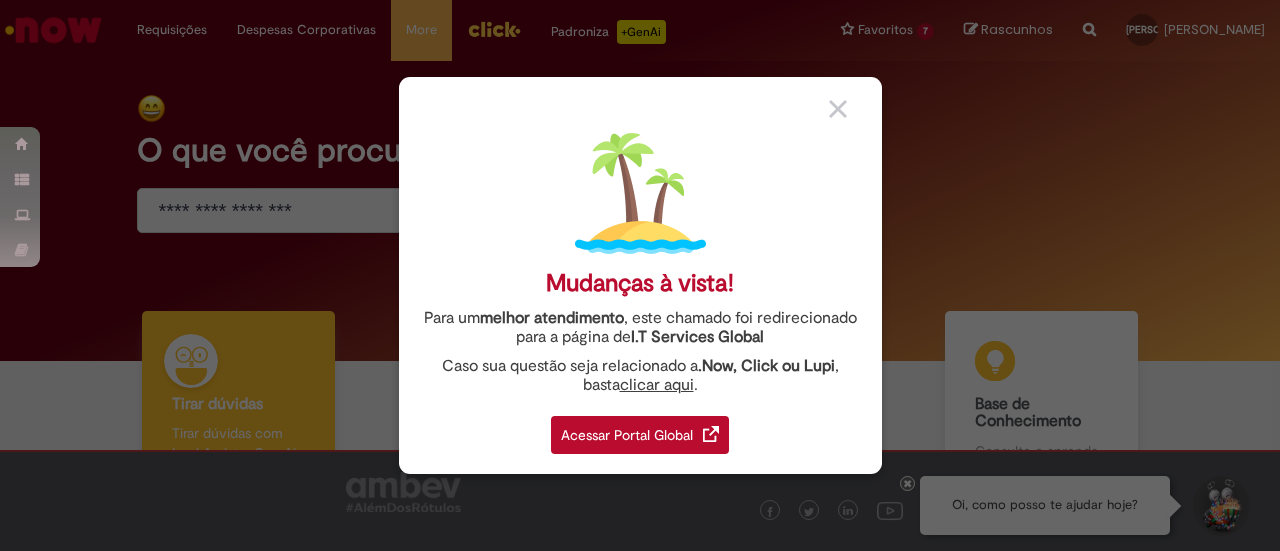 click on "Acessar Portal Global" at bounding box center (640, 435) 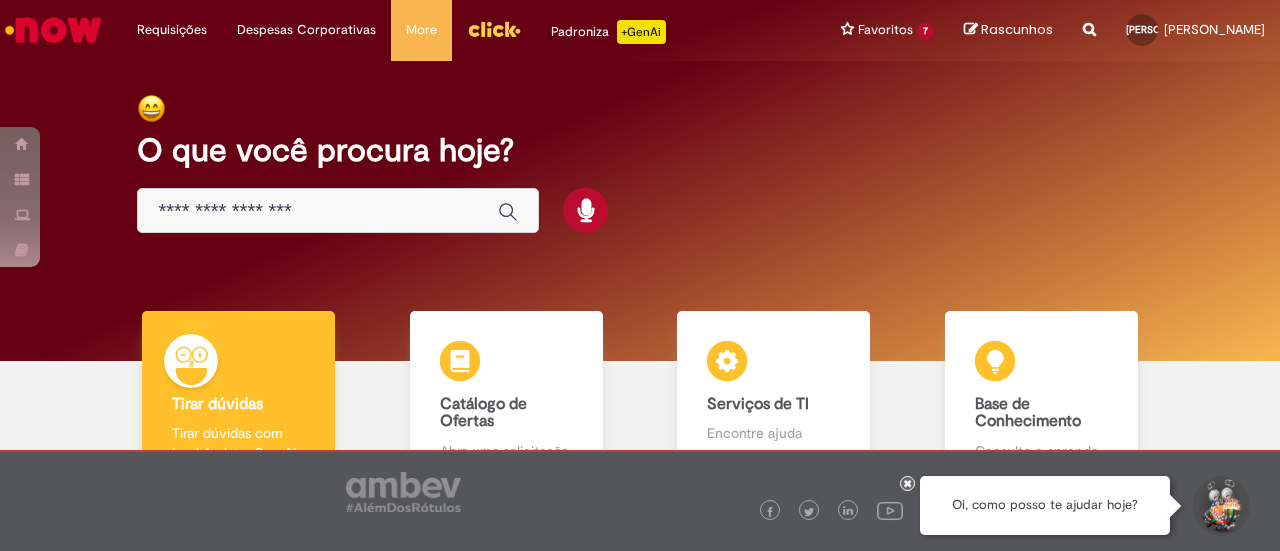 scroll, scrollTop: 0, scrollLeft: 0, axis: both 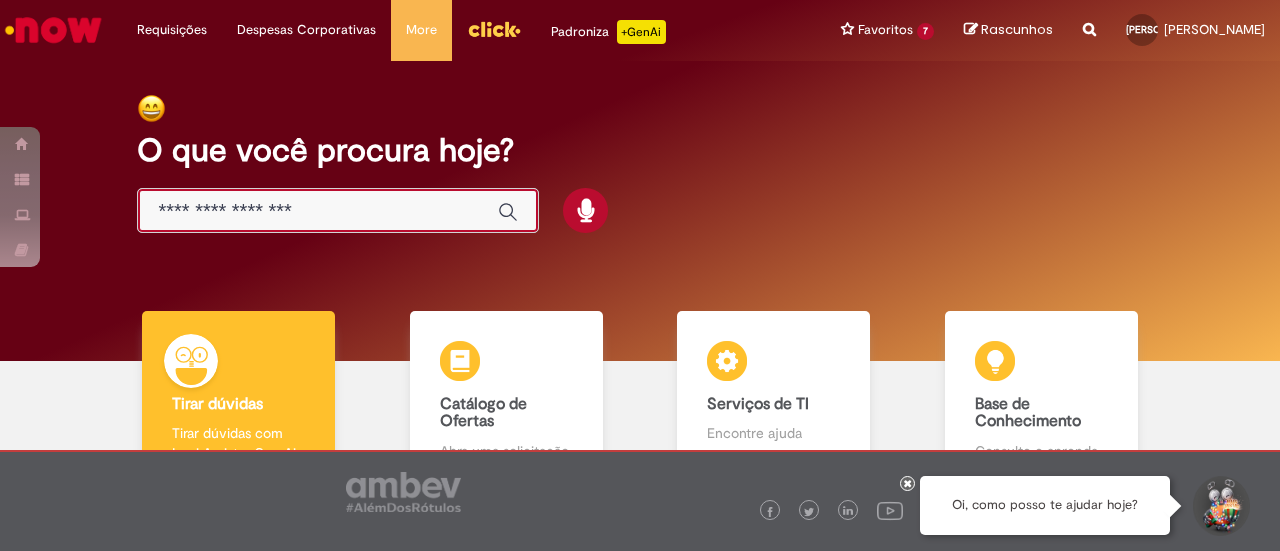 click at bounding box center [318, 211] 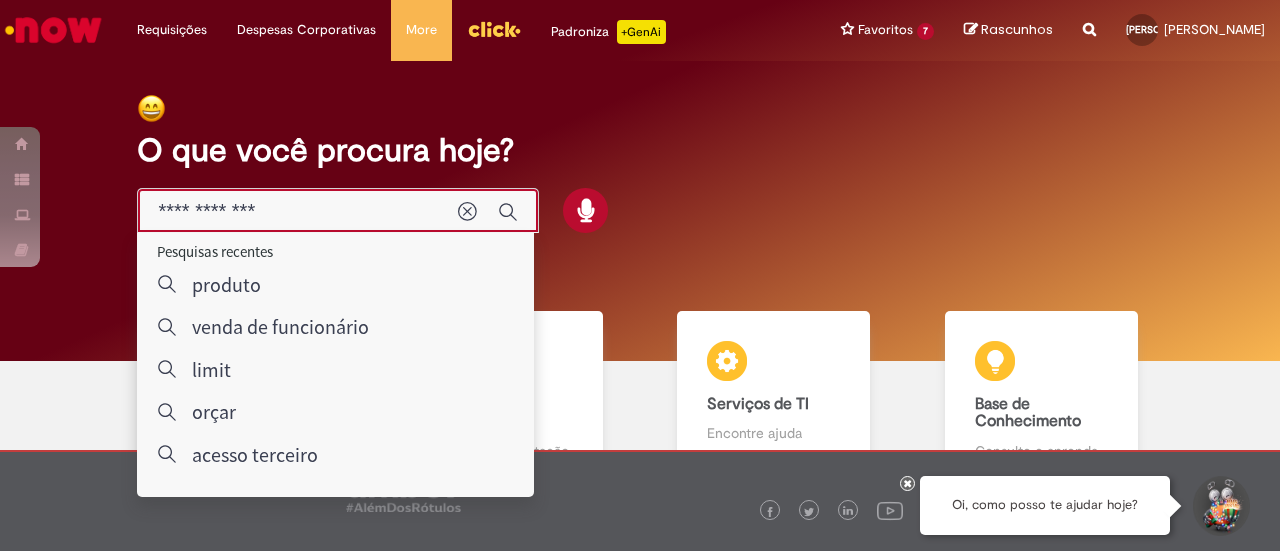 type on "**********" 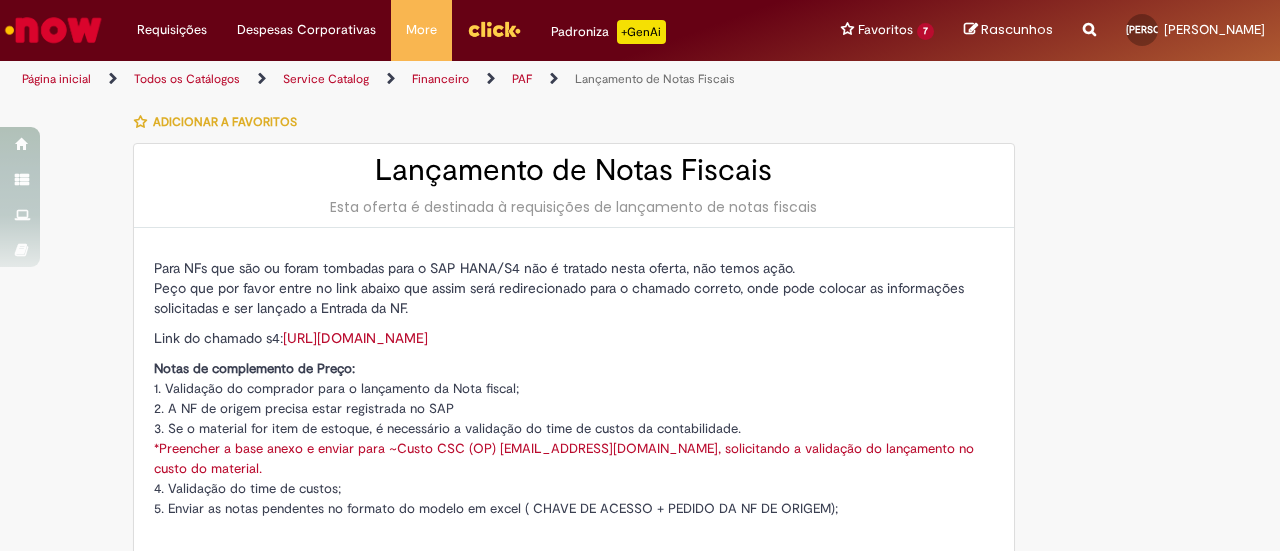 type on "********" 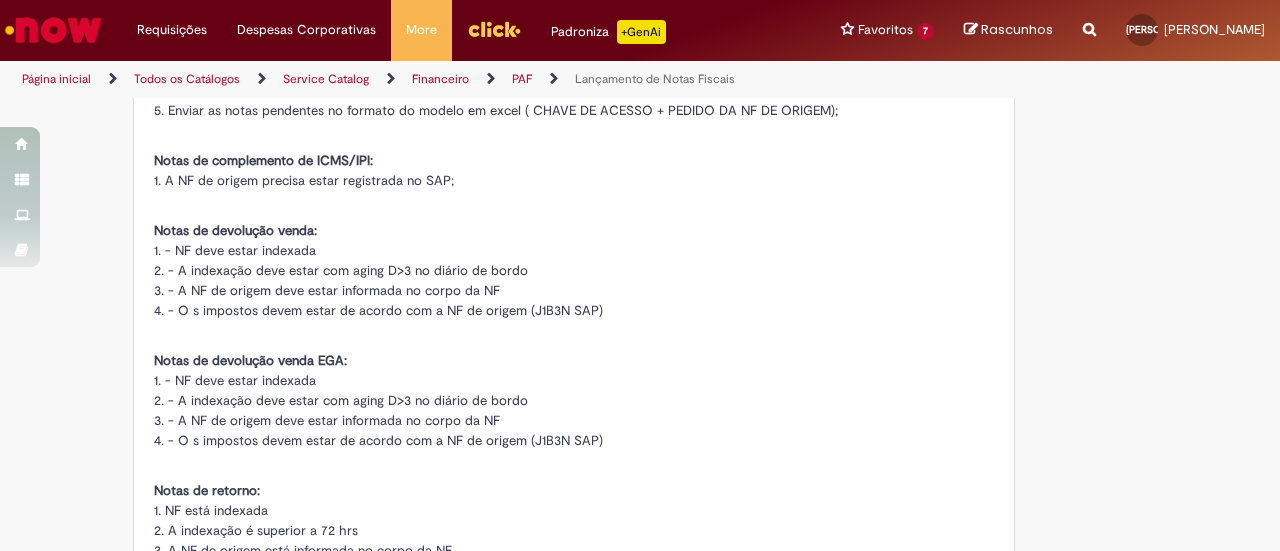 type on "**********" 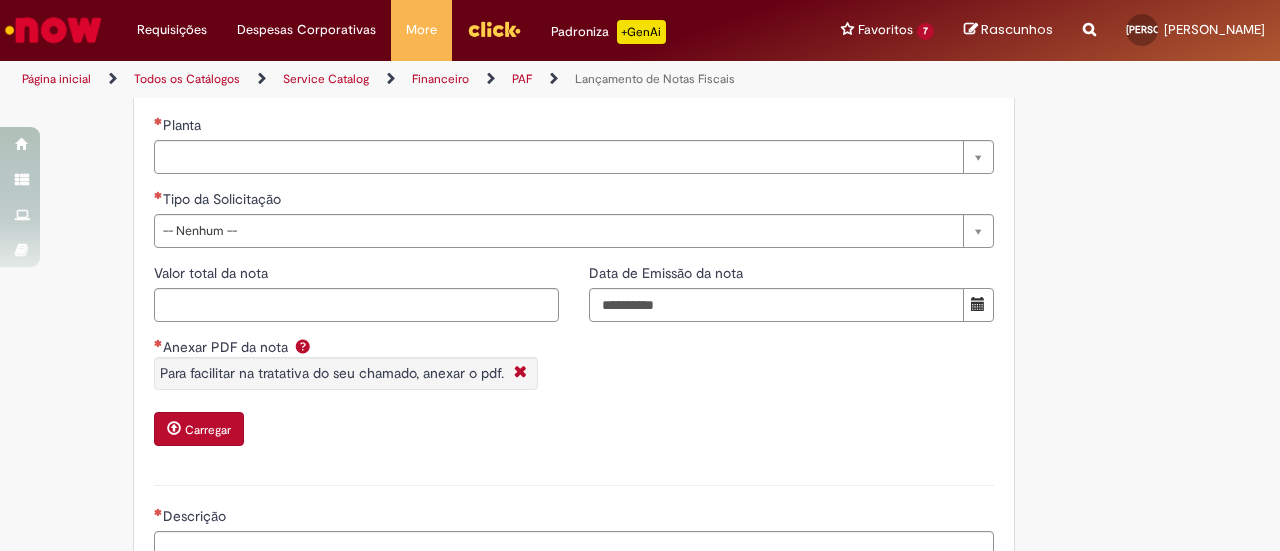 scroll, scrollTop: 1200, scrollLeft: 0, axis: vertical 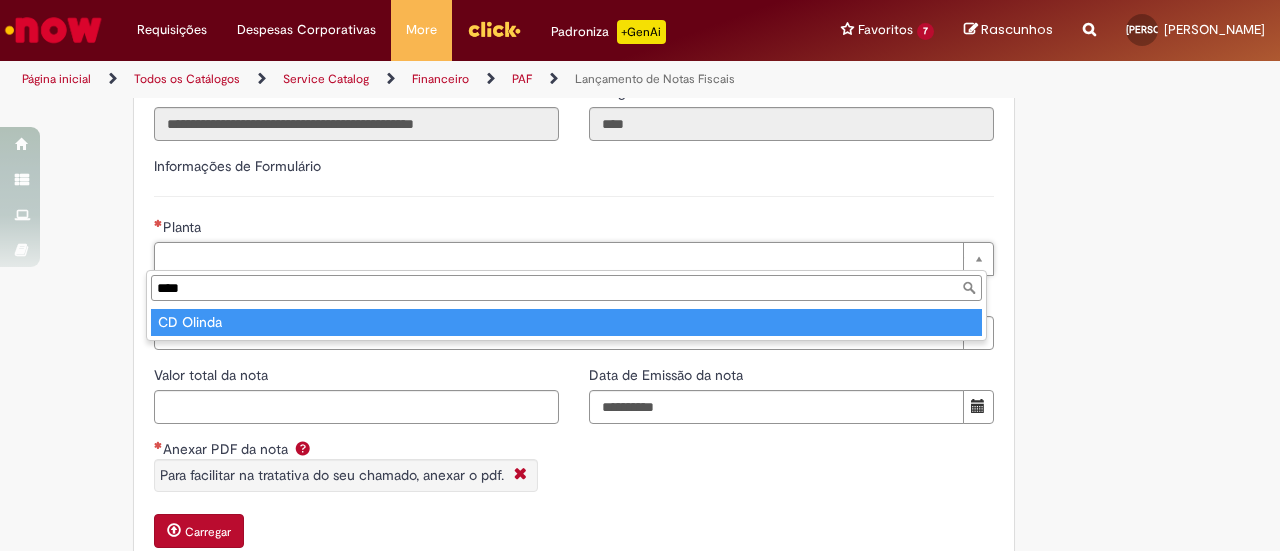 type on "****" 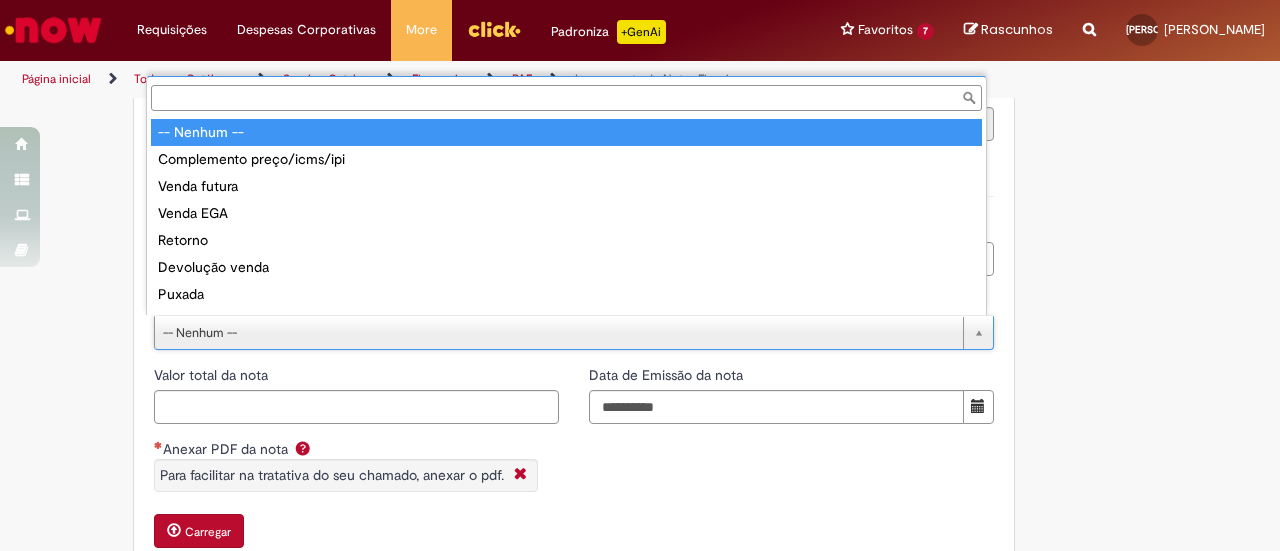 scroll, scrollTop: 16, scrollLeft: 0, axis: vertical 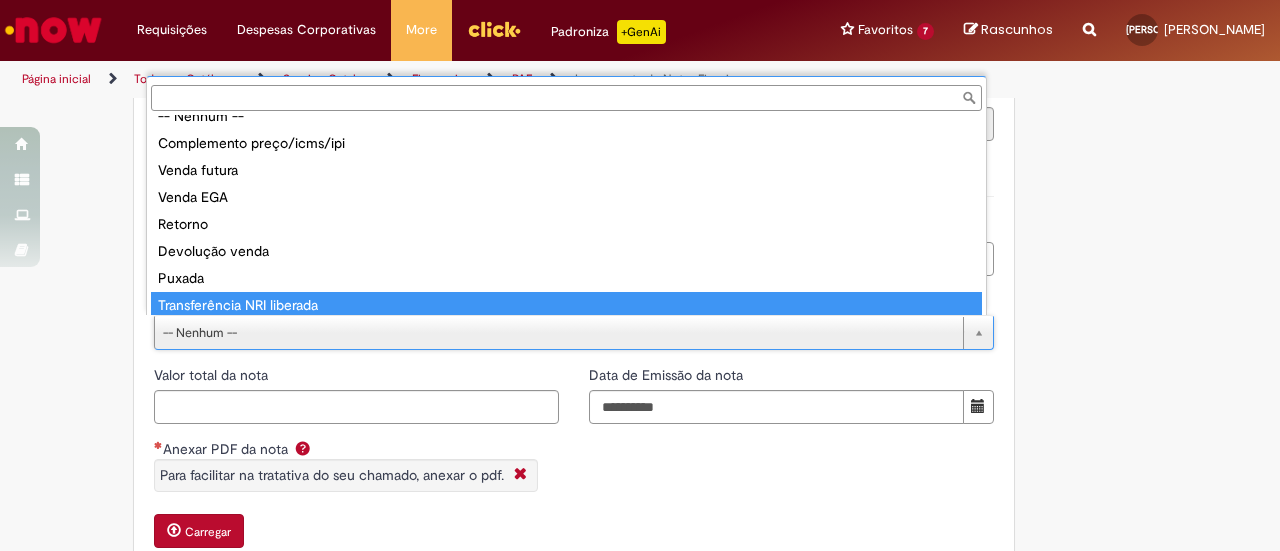 type on "**********" 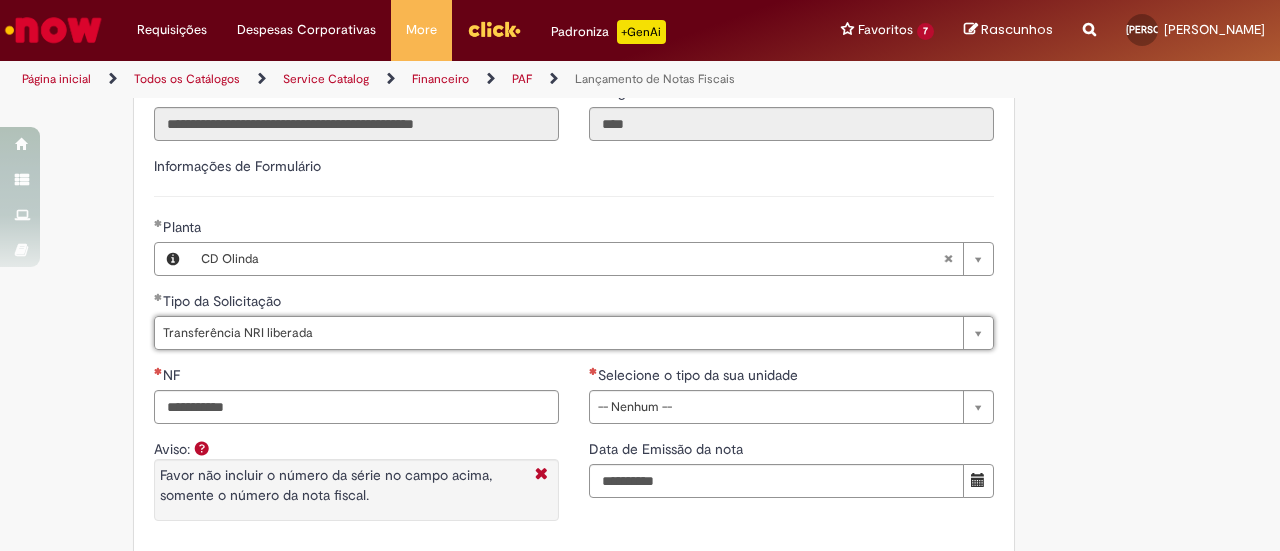 scroll, scrollTop: 16, scrollLeft: 0, axis: vertical 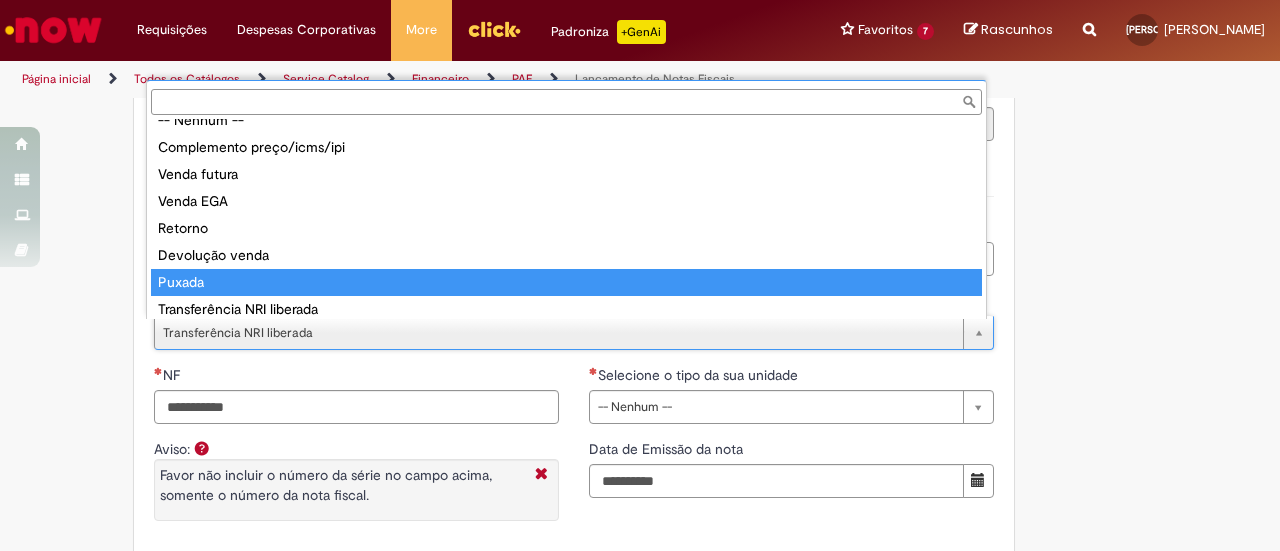type on "******" 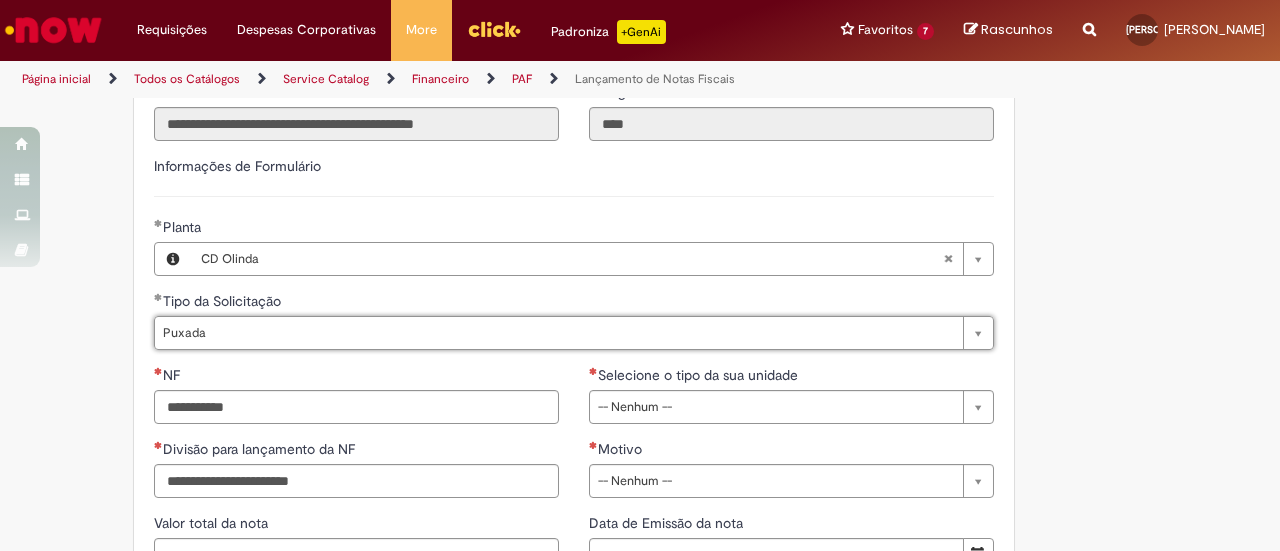 scroll, scrollTop: 0, scrollLeft: 44, axis: horizontal 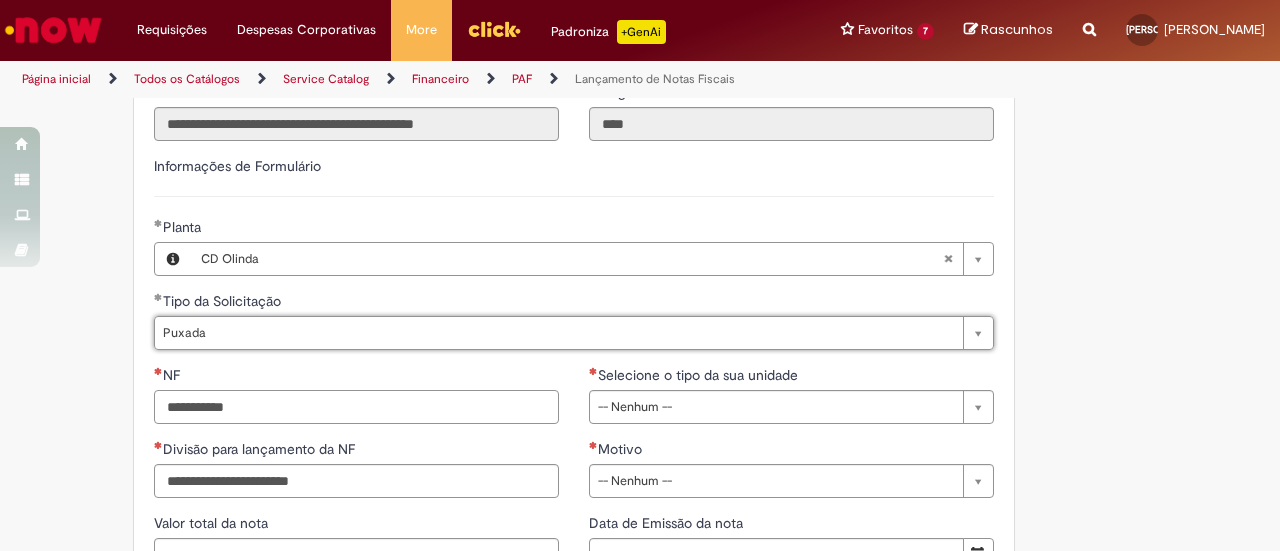 click on "NF" at bounding box center [356, 407] 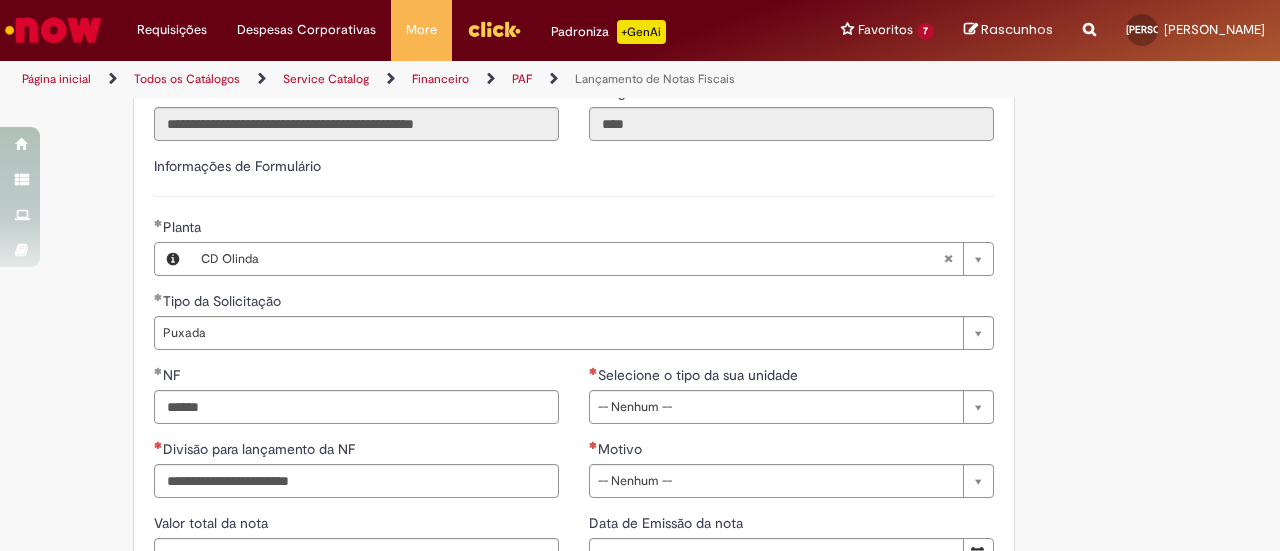 type on "*********" 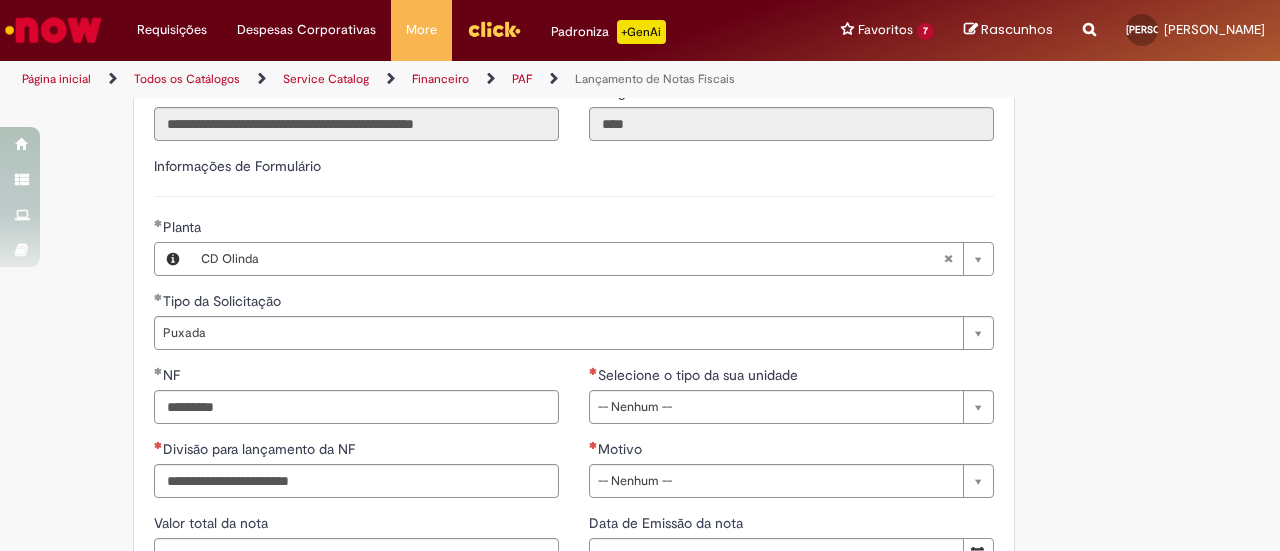 click on "Divisão para lançamento da NF" at bounding box center (356, 451) 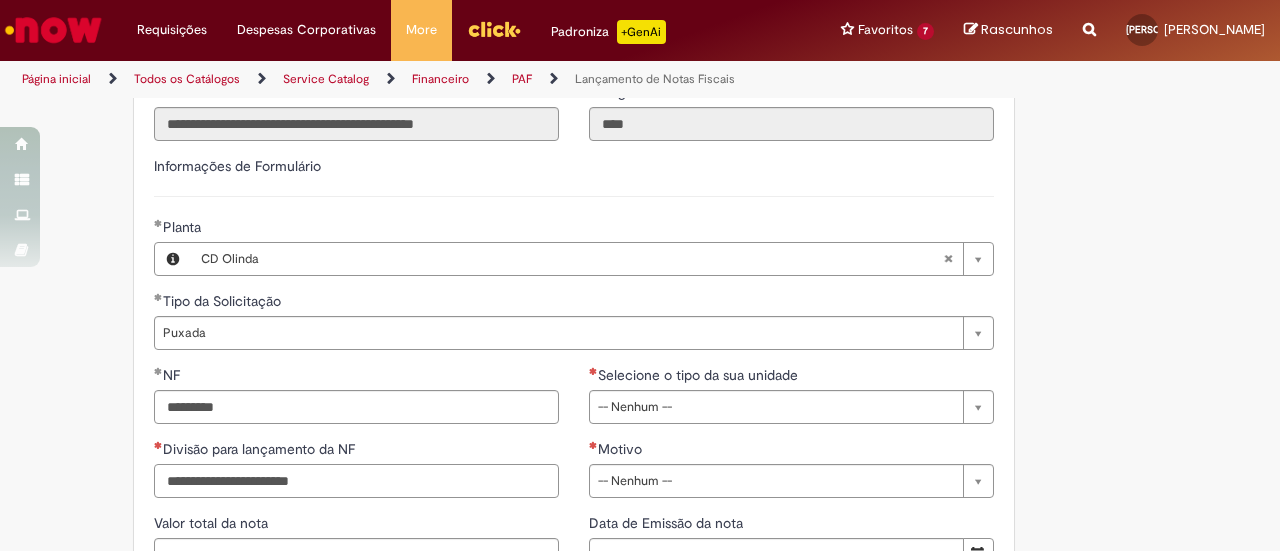 click on "Divisão para lançamento da NF" at bounding box center (356, 481) 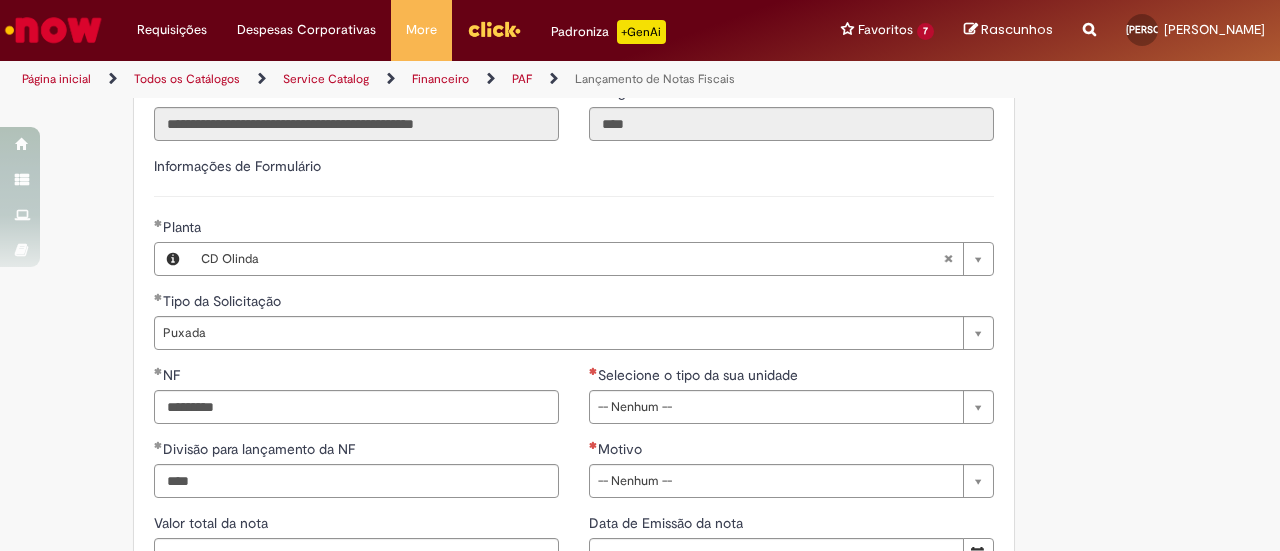 type on "****" 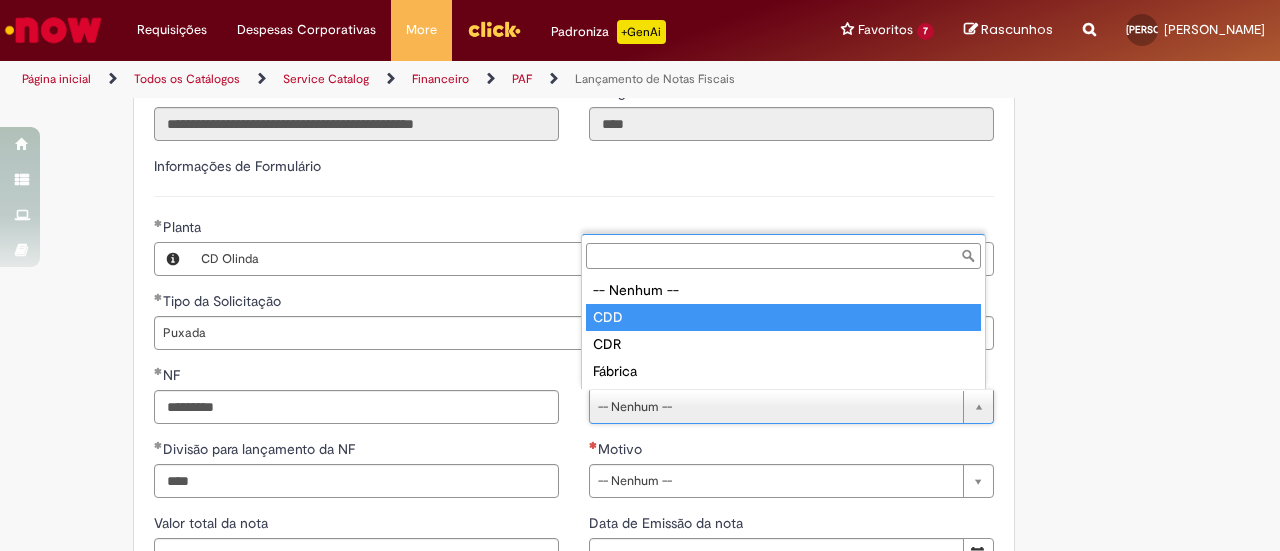 type on "***" 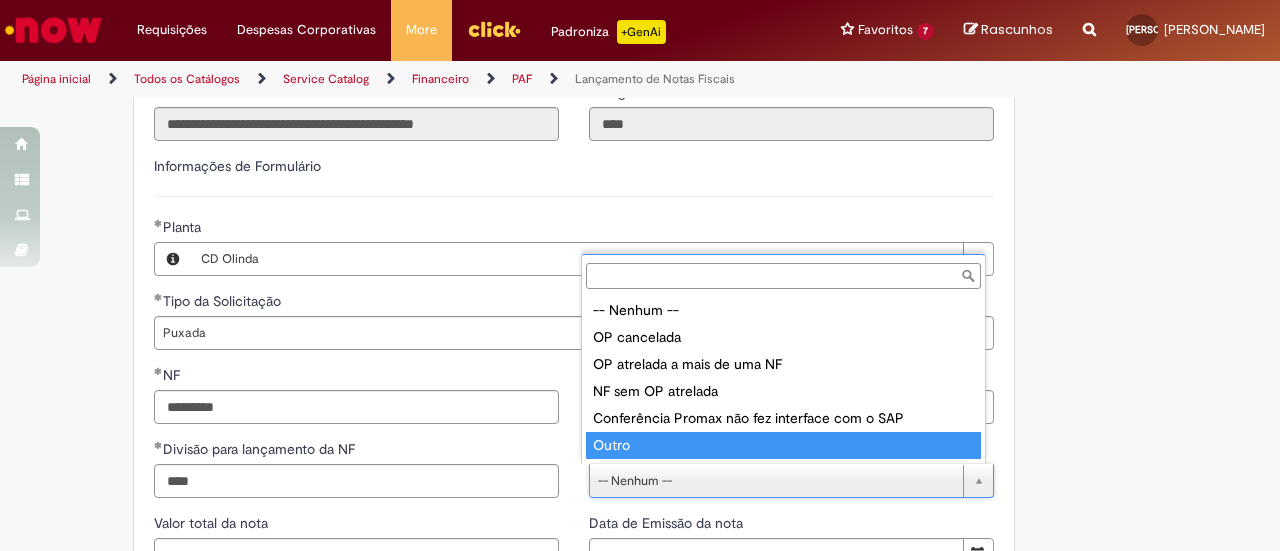 type on "*****" 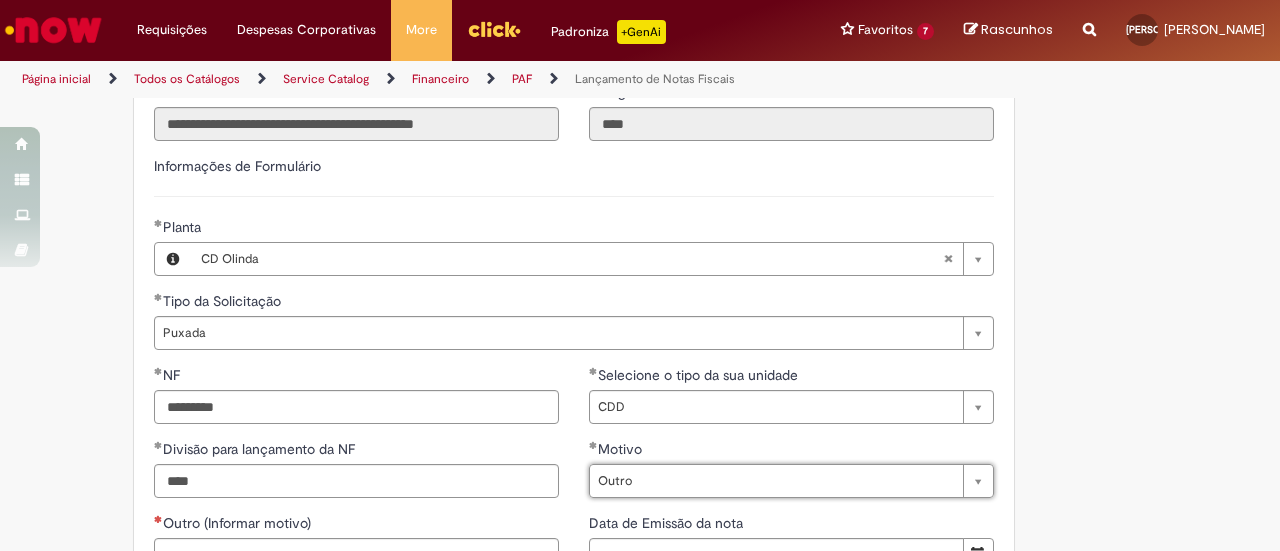 click on "Adicionar a Favoritos
Lançamento de Notas Fiscais
Esta oferta é destinada à requisições de lançamento de notas fiscais
Para NFs que são ou foram tombadas para o SAP HANA/S4 não é tratado nesta oferta, não temos ação. Peço que por favor entre no link abaixo que assim será redirecionado para o chamado correto, onde pode colocar as informações solicitadas e ser lançado a Entrada da NF.
Link do chamado s4: https://abinbevww.service-now.com/abiex?id=sc_cat_item&sys_id=5ad2235adb1cc050f17eb29f29961934
Notas de complemento de Preço: 1. Validação do comprador para o lançamento da Nota fiscal; 2. A NF de origem precisa estar registrada no SAP 3. Se o material for item de estoque, é necessário a validação do time de custos da contabilidade. *Preencher a base anexo e enviar para ~Custo CSC (OP) opcustocsc@ambev.com.br, solicitando a validação do lançamento no custo do material." at bounding box center (542, 114) 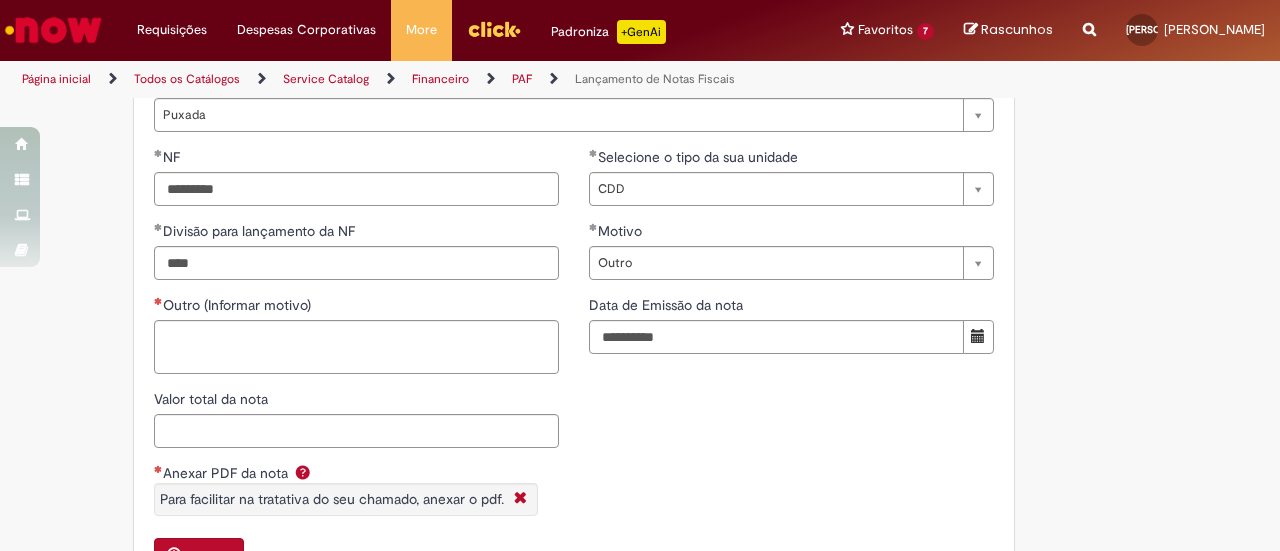 scroll, scrollTop: 1500, scrollLeft: 0, axis: vertical 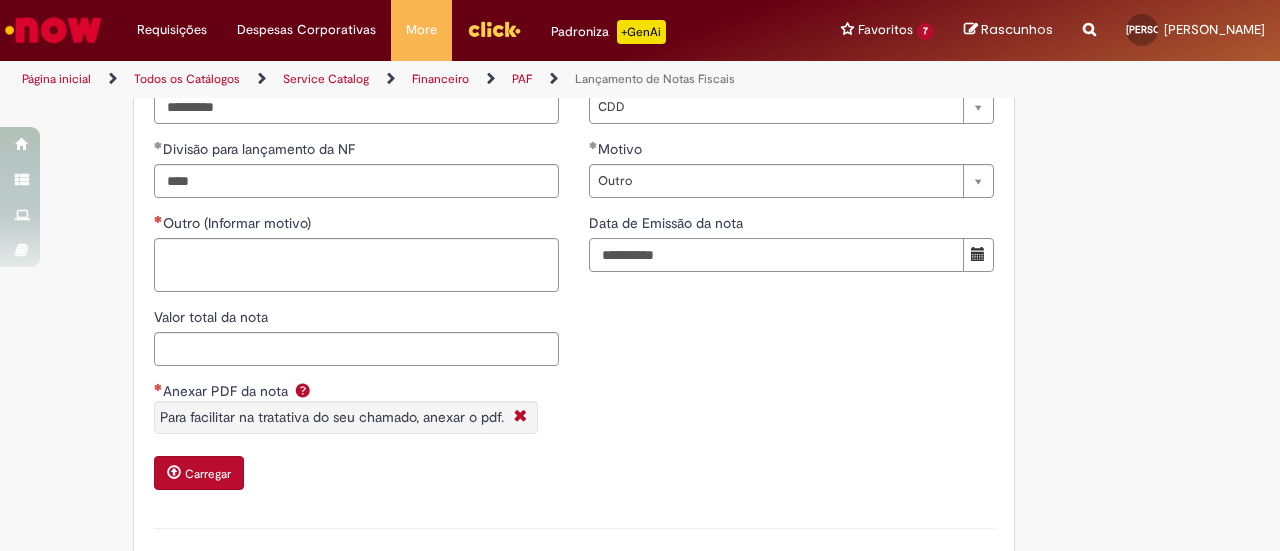 click on "Data de Emissão da nota" at bounding box center (776, 255) 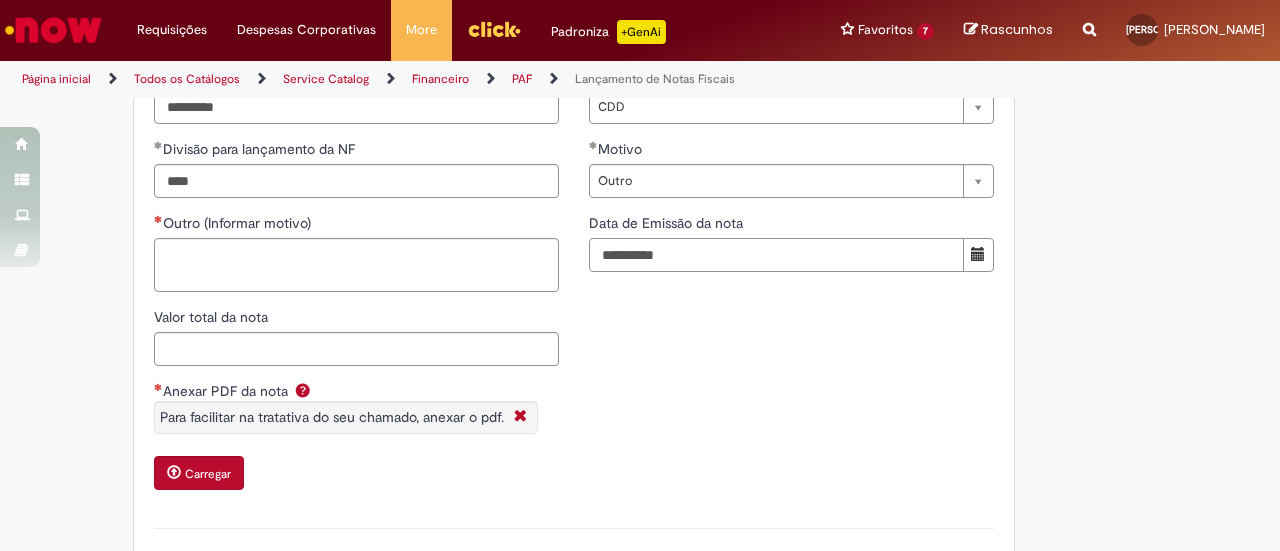 type on "**********" 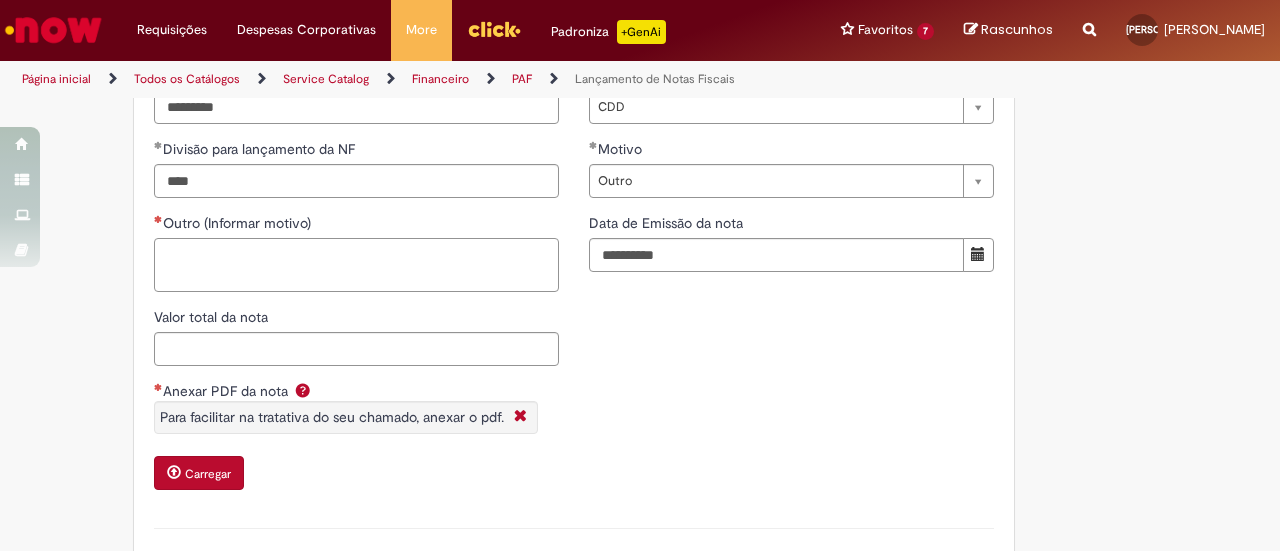 click on "Outro (Informar motivo)" at bounding box center [356, 264] 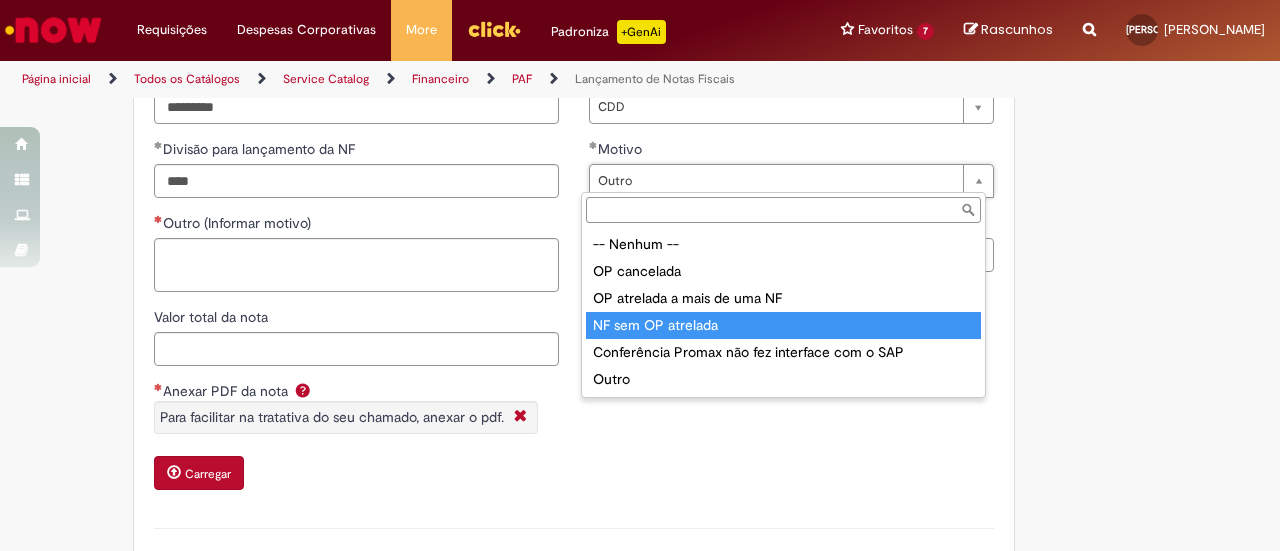 type on "**********" 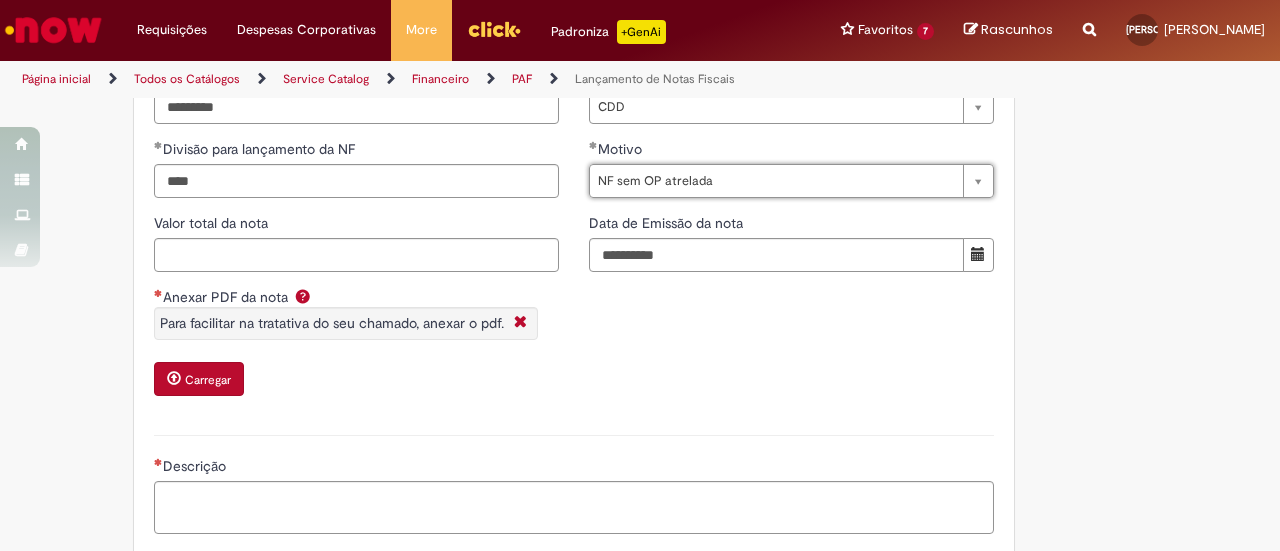 scroll, scrollTop: 0, scrollLeft: 35, axis: horizontal 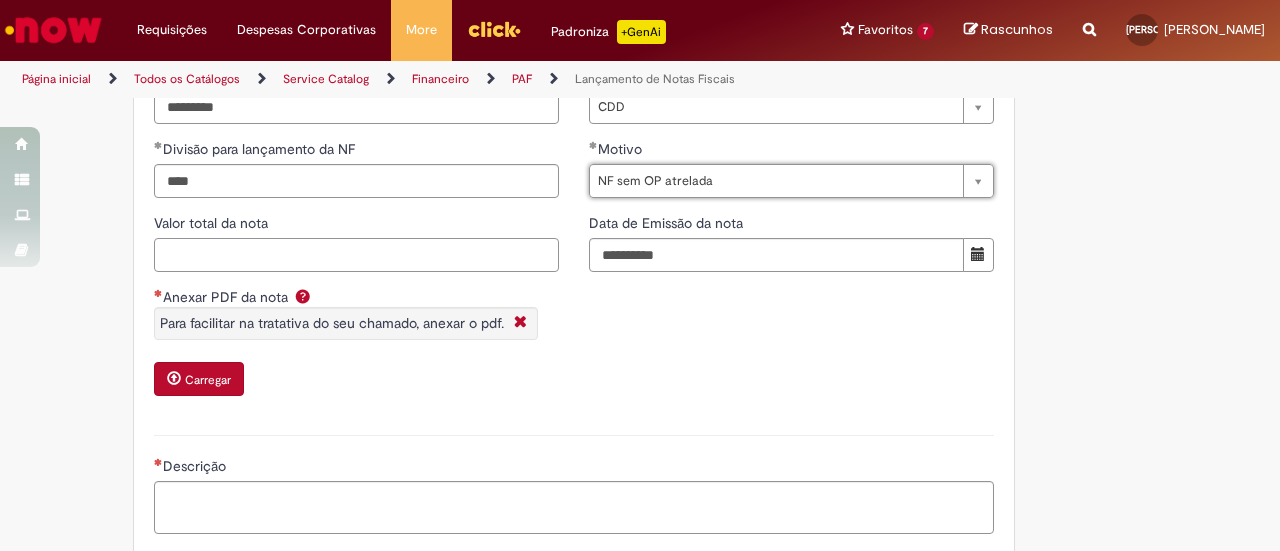 click on "Valor total da nota" at bounding box center [356, 255] 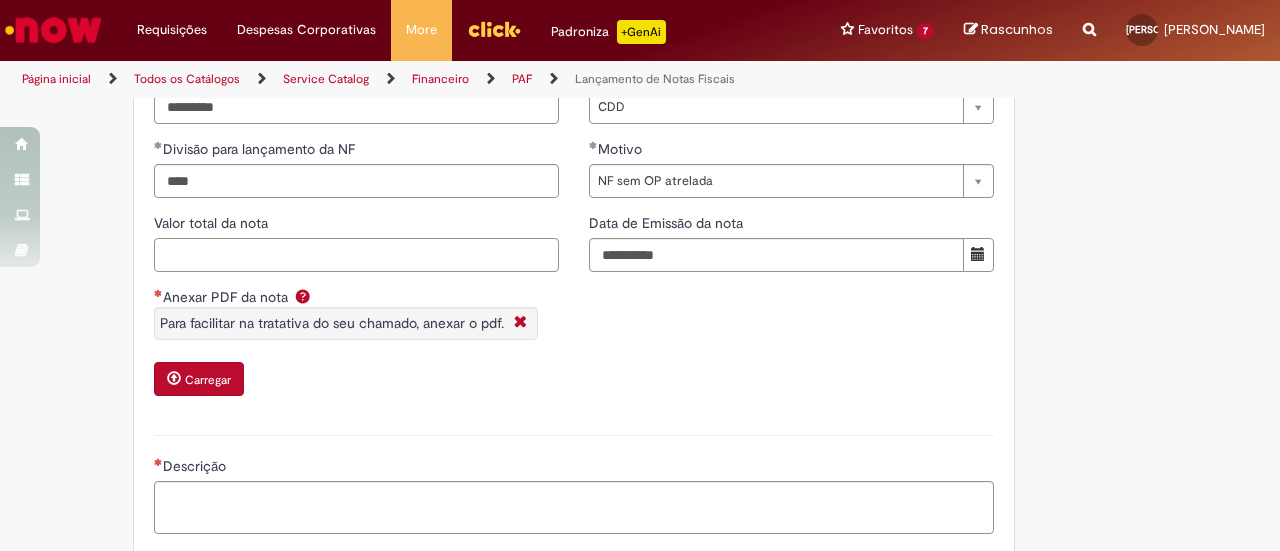 scroll, scrollTop: 0, scrollLeft: 0, axis: both 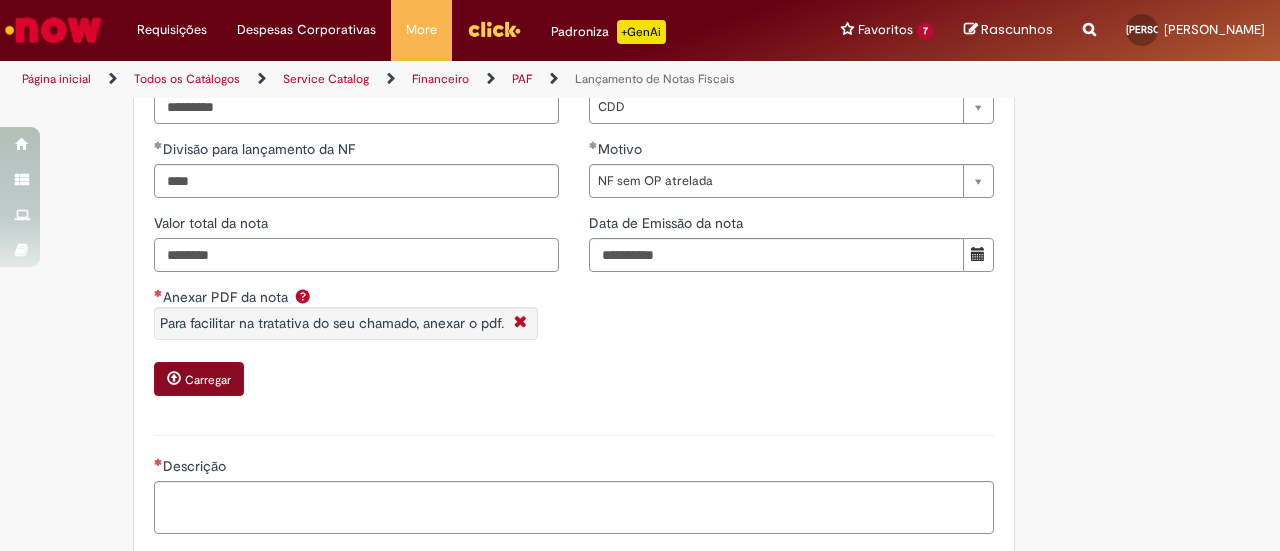type on "********" 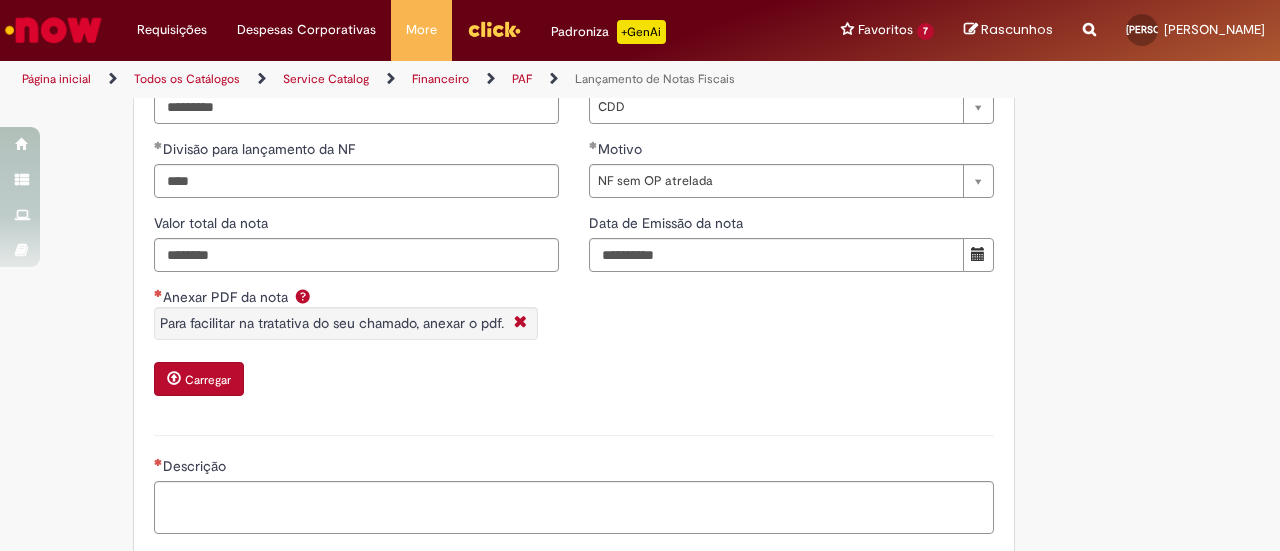click on "Carregar" at bounding box center (208, 380) 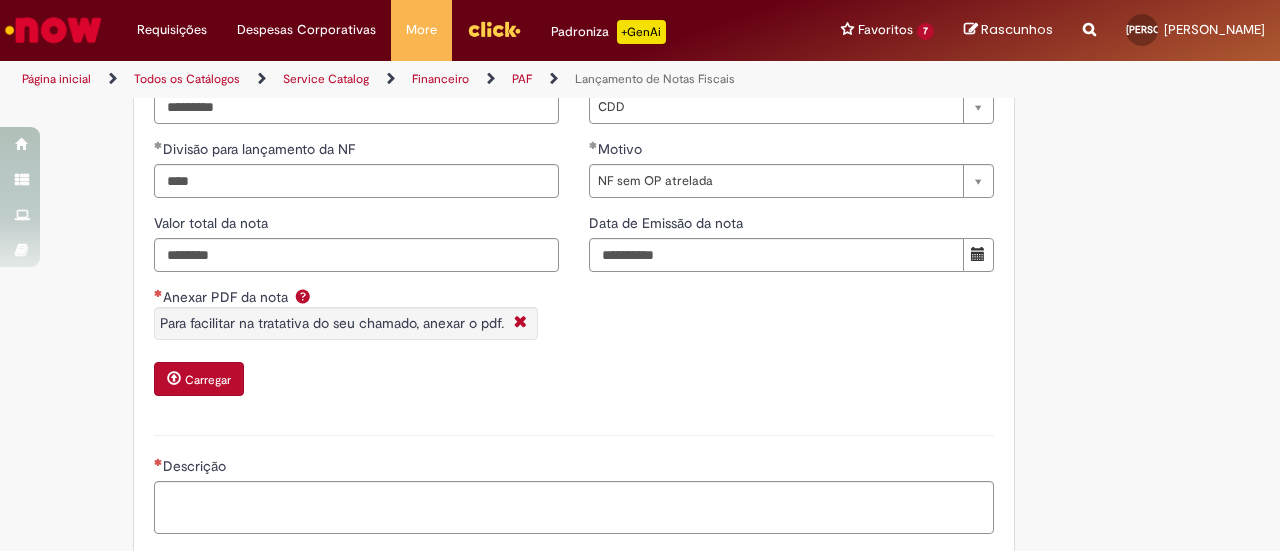 click on "Carregar" at bounding box center [208, 380] 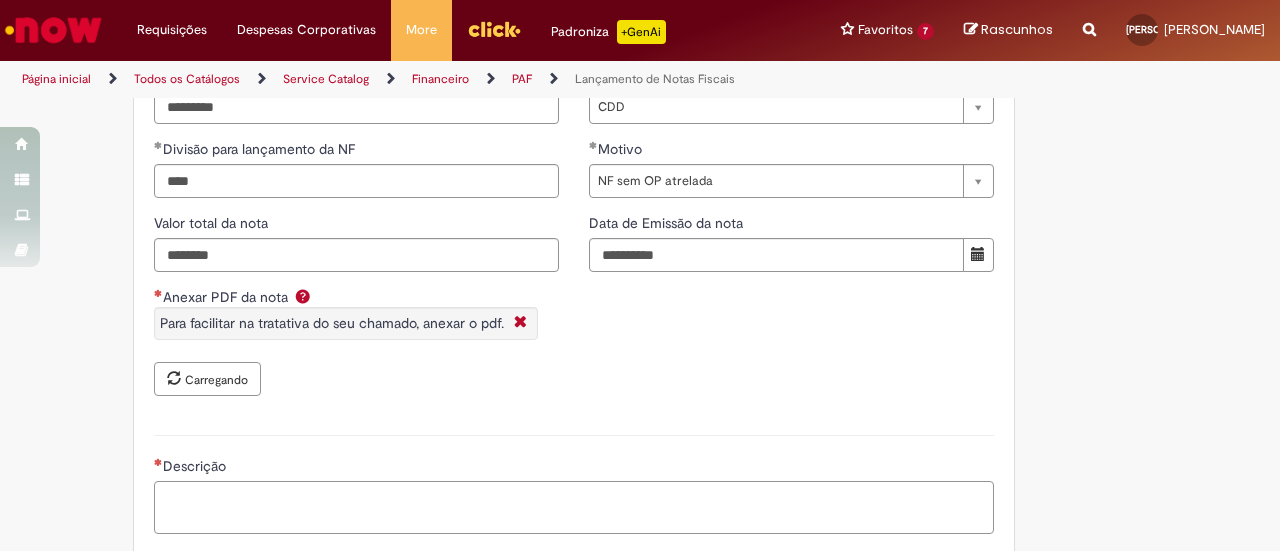 click on "Descrição" at bounding box center (574, 507) 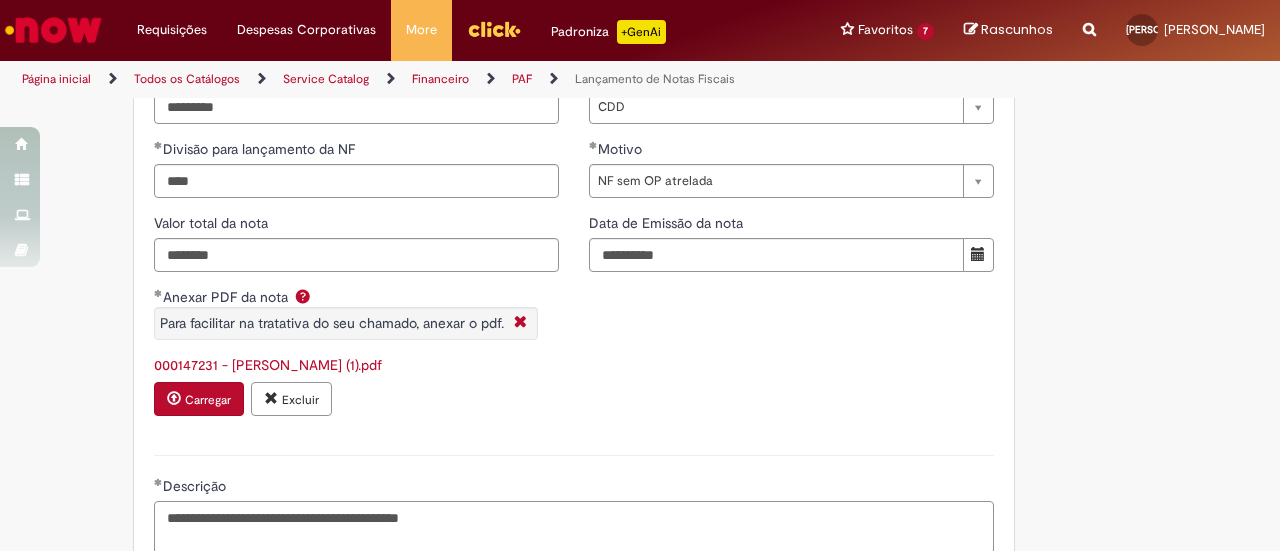 click on "**********" at bounding box center [574, 527] 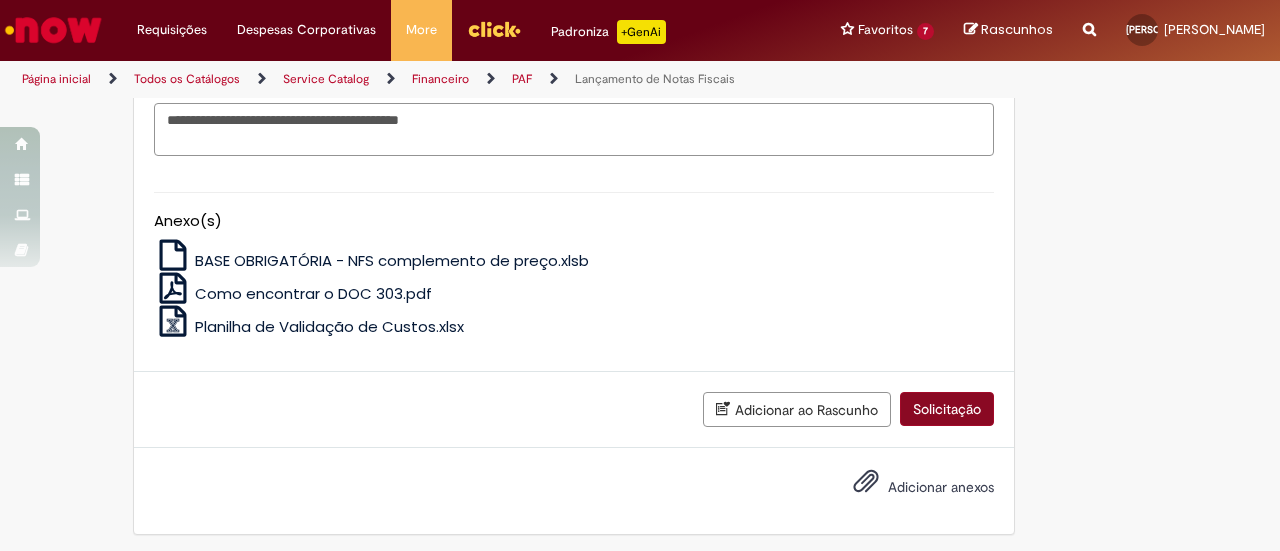 type on "**********" 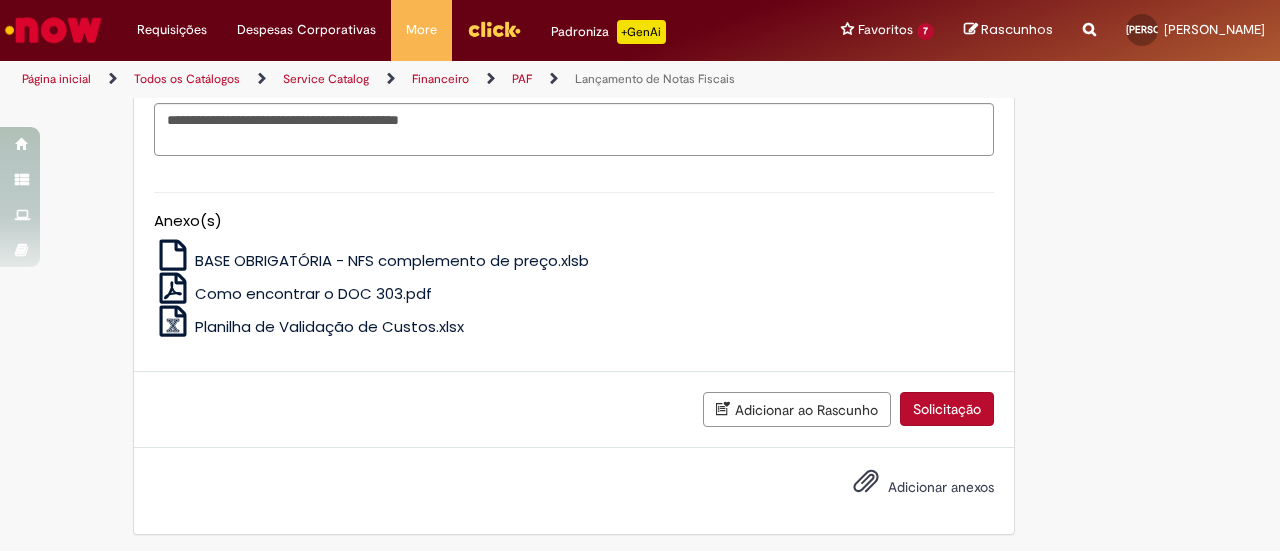 click on "Solicitação" at bounding box center (947, 409) 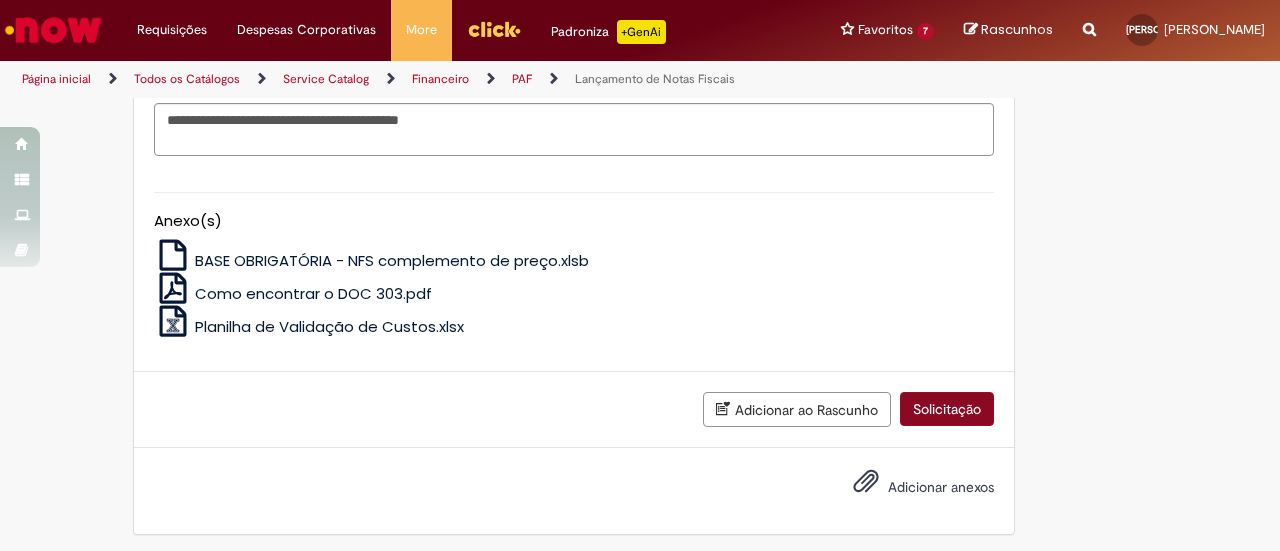 scroll, scrollTop: 1852, scrollLeft: 0, axis: vertical 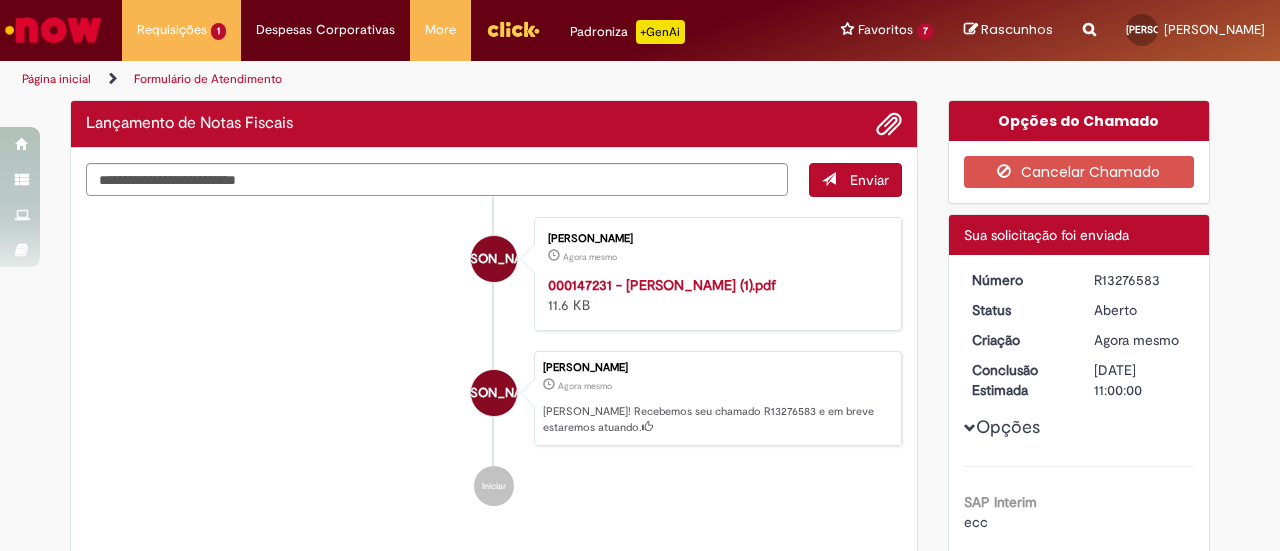 click on "Opções
SAP Interim
ecc
Planta
CD Olinda
Tipo da Solicitação
Puxada
NF
000147231
Selecione o tipo da sua unidade
CDD
Divisão para lançamento da NF
BR2E
Motivo
NF sem OP atrelada
Valor total da nota
81050,78
Data de Emissão da nota
27/09/2024
Anexar PDF da nota
000147231 - Olinda (1).pdf
Descrição
Boa tarde! Solicito lançamento da NF e anexo." at bounding box center (1079, 711) 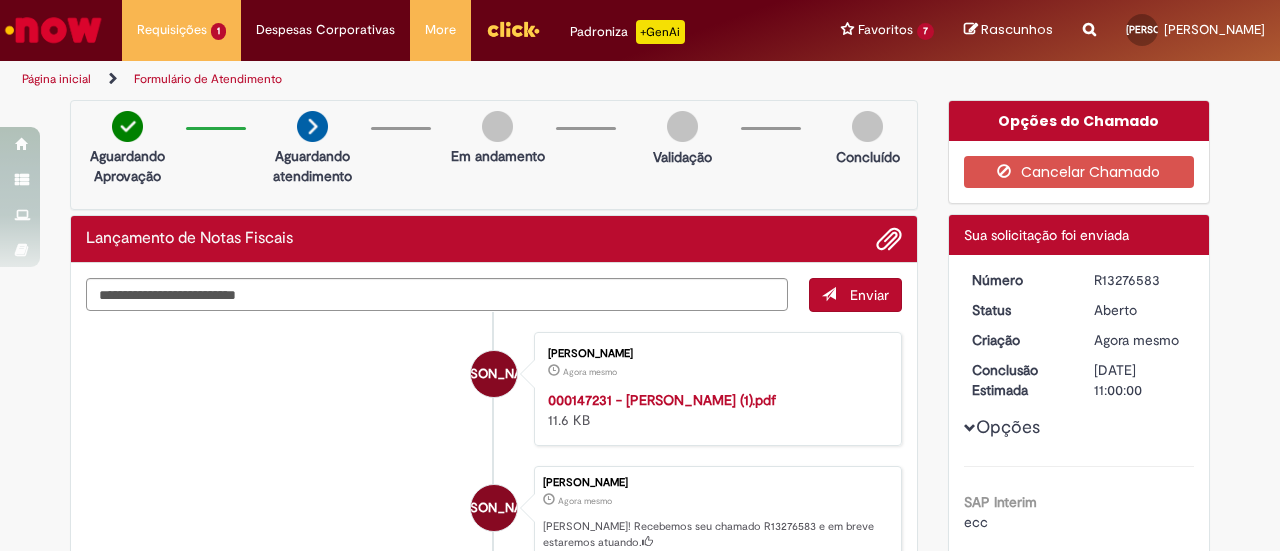copy on "R13276583" 